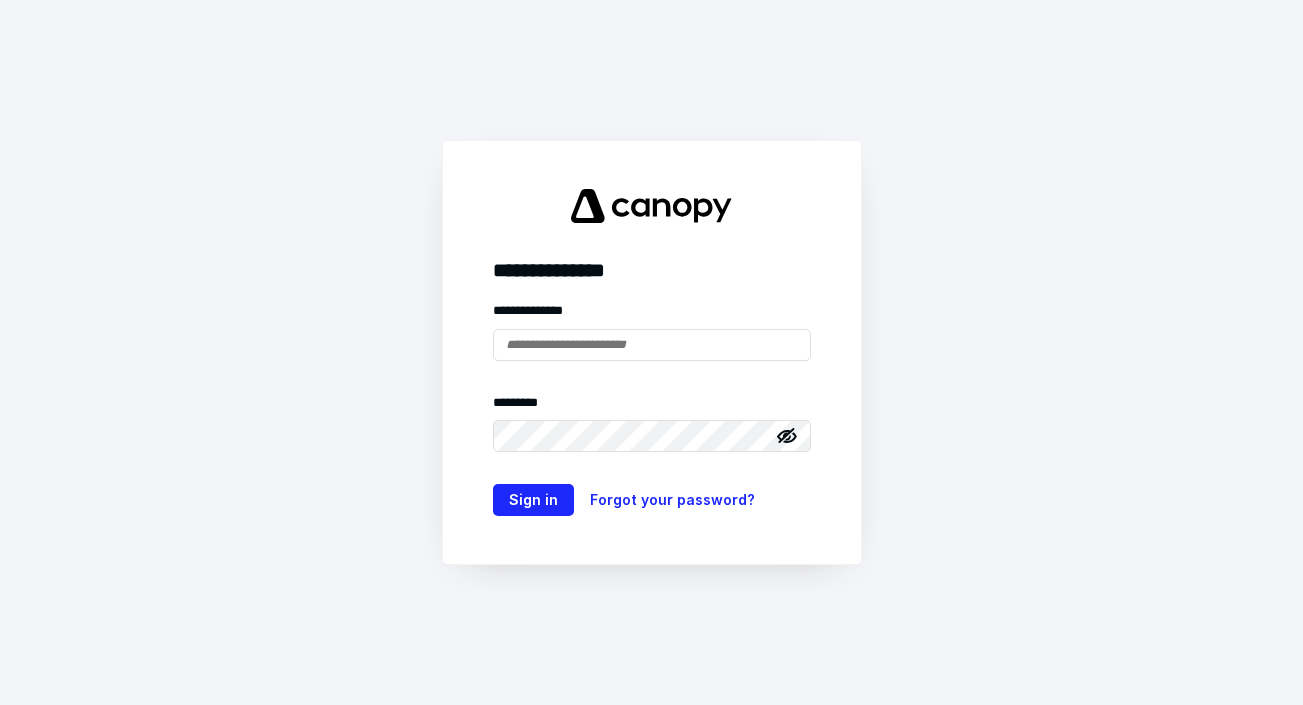 scroll, scrollTop: 0, scrollLeft: 0, axis: both 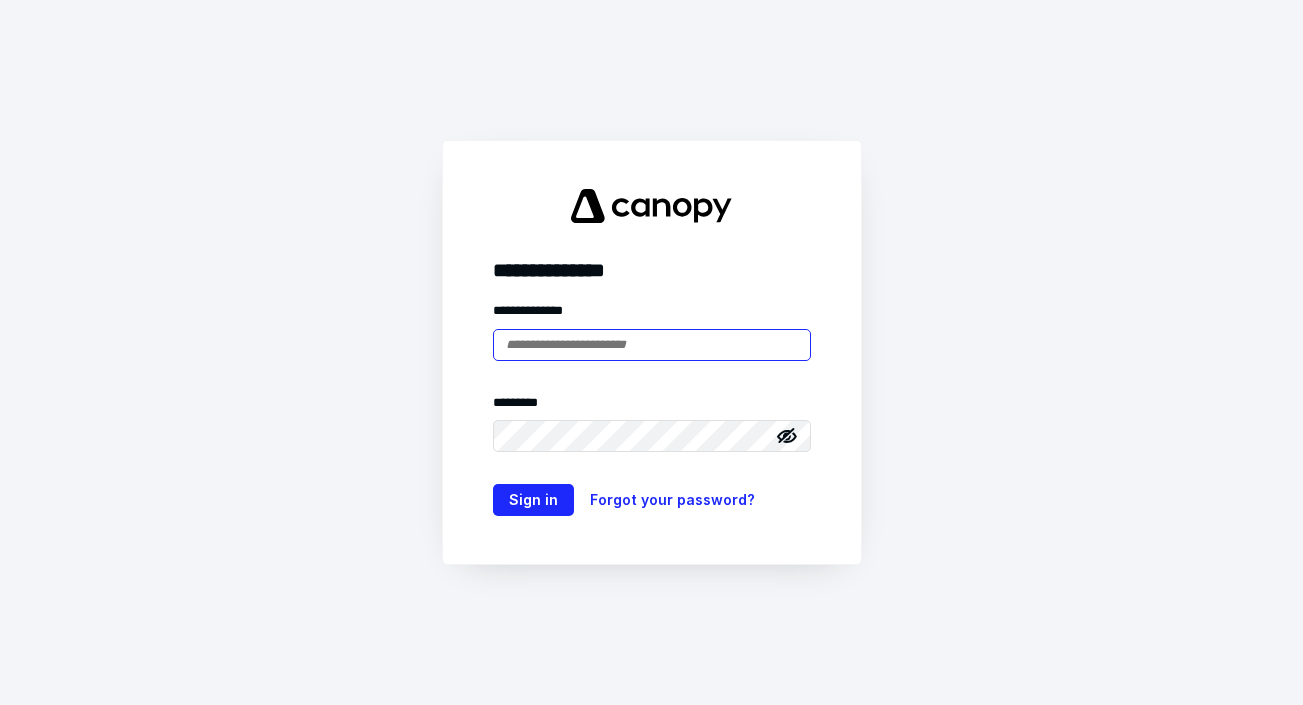 type on "**********" 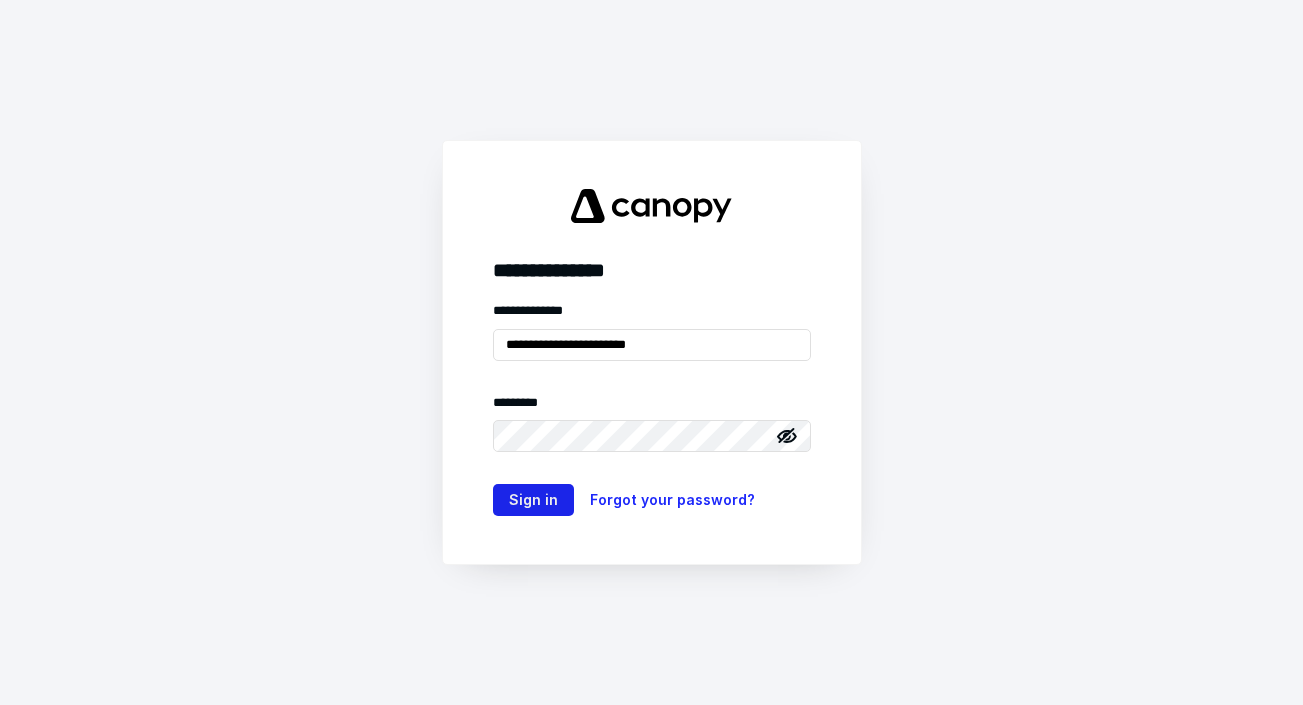 click on "Sign in" at bounding box center [533, 500] 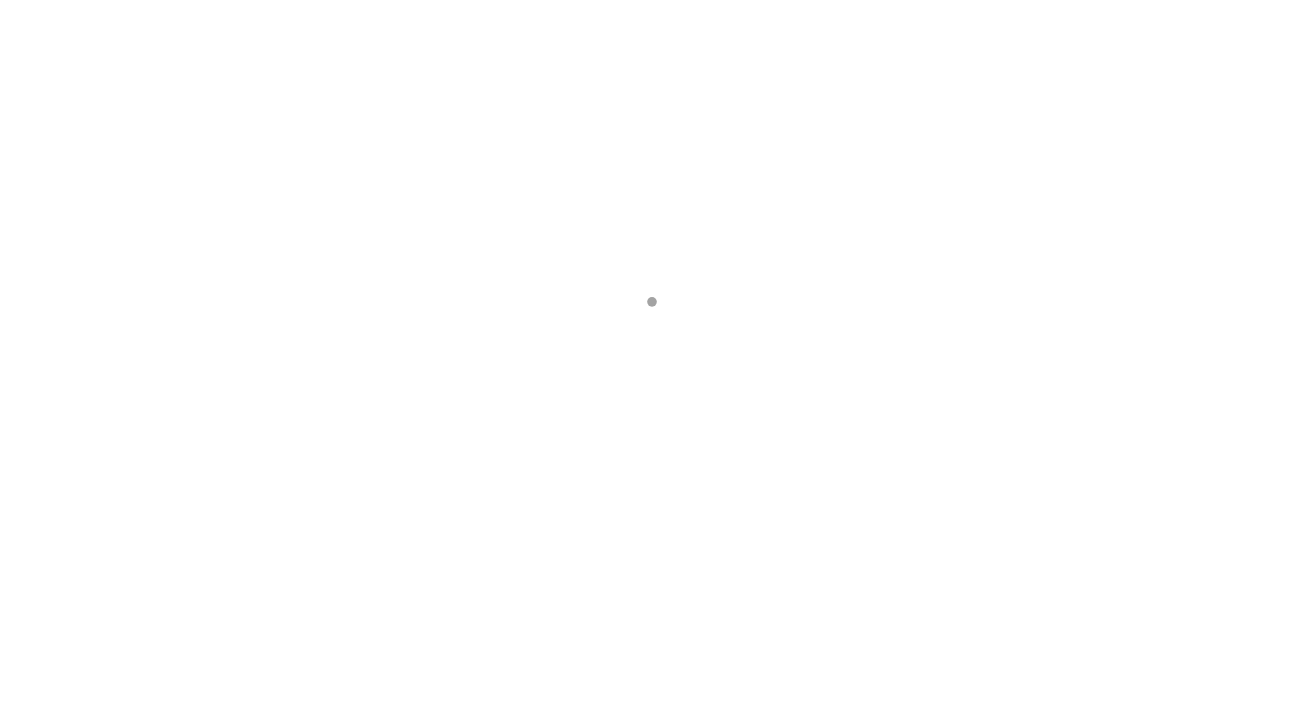 scroll, scrollTop: 0, scrollLeft: 0, axis: both 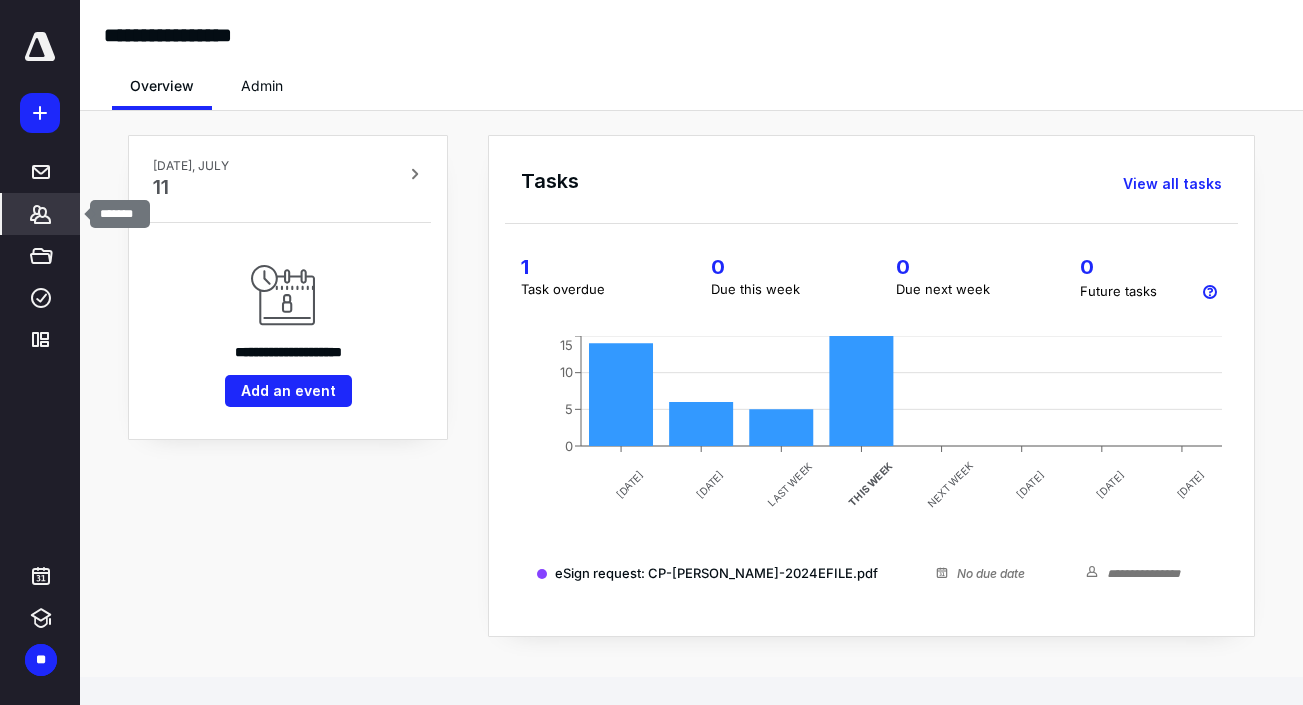 click on "*******" at bounding box center [41, 214] 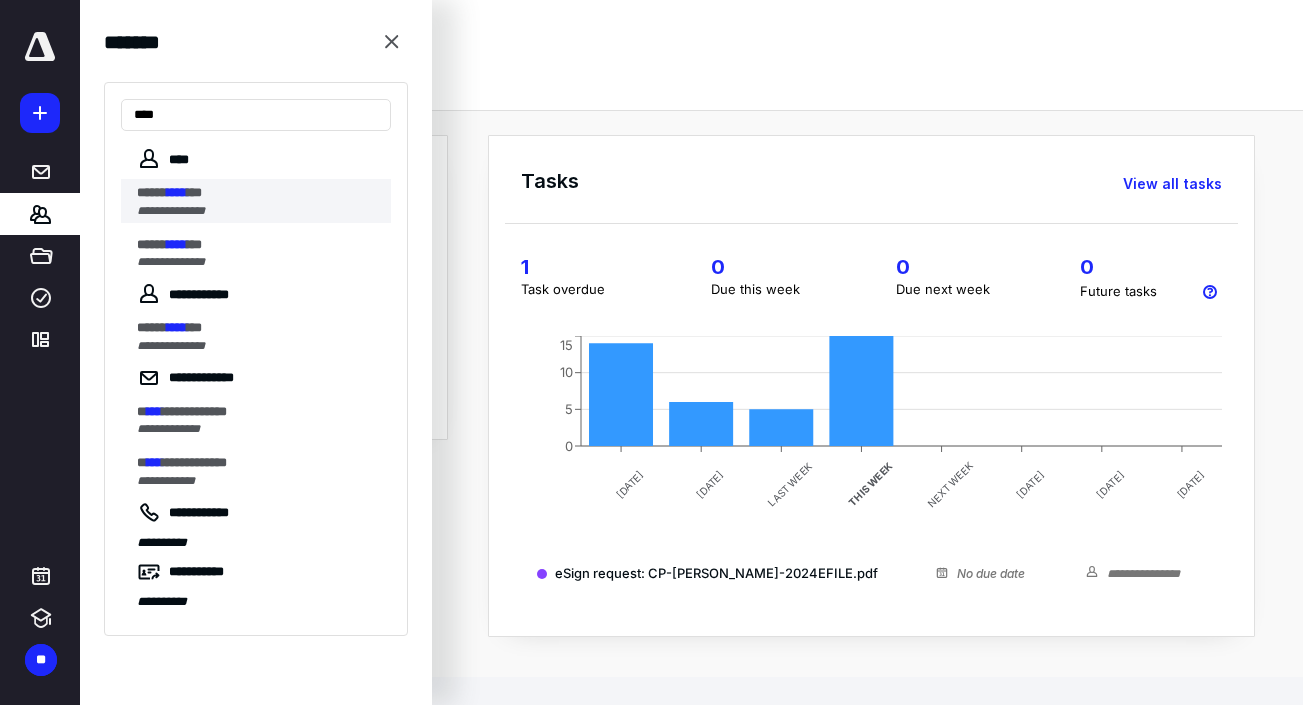 type on "****" 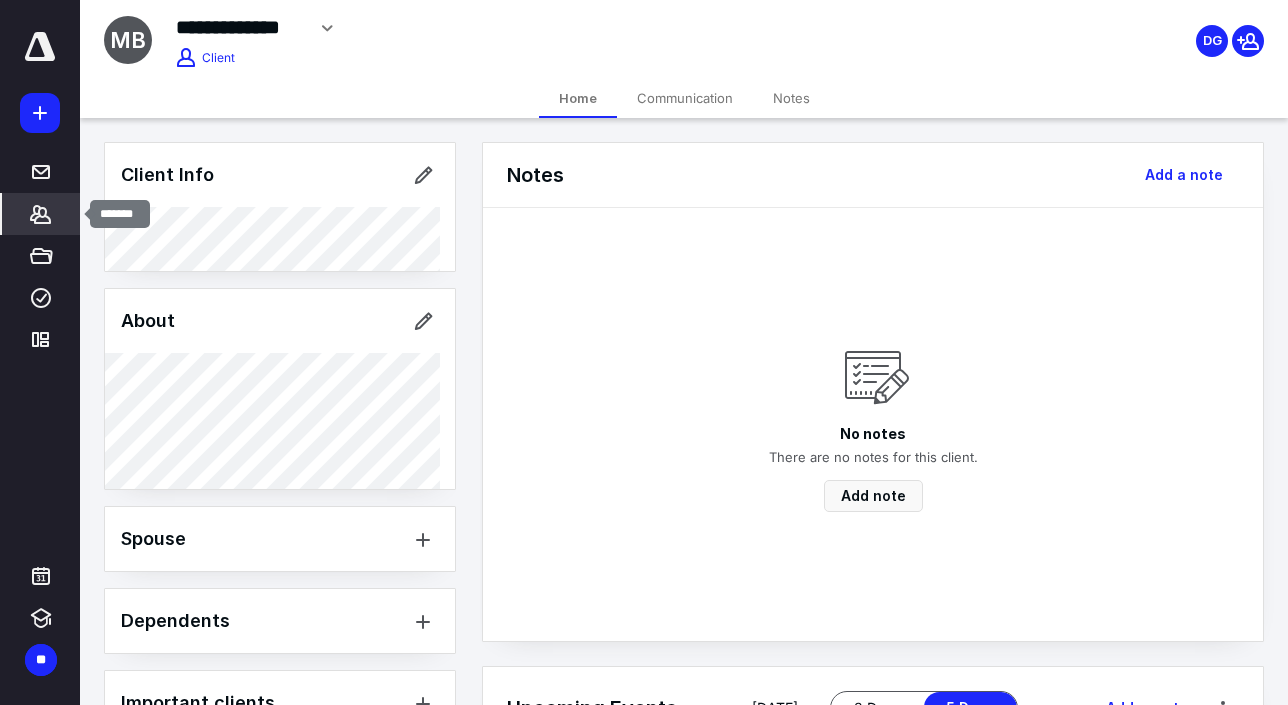 click on "*******" at bounding box center [41, 214] 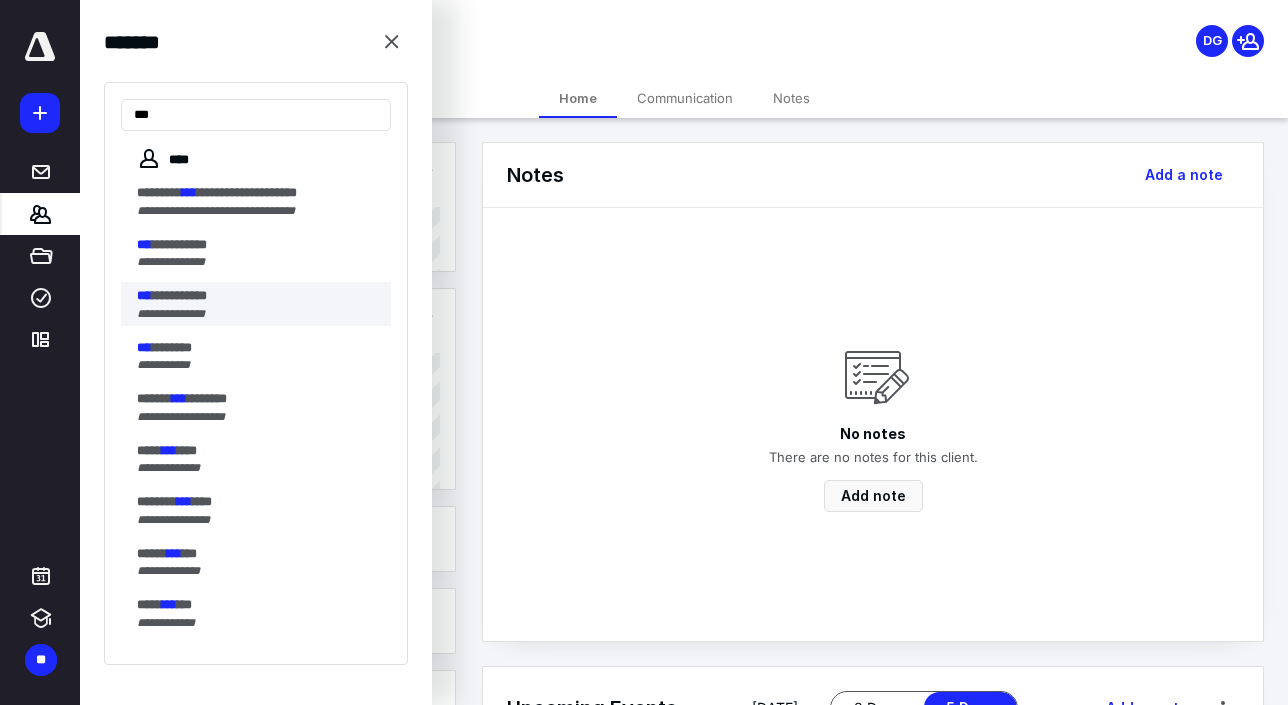 type on "***" 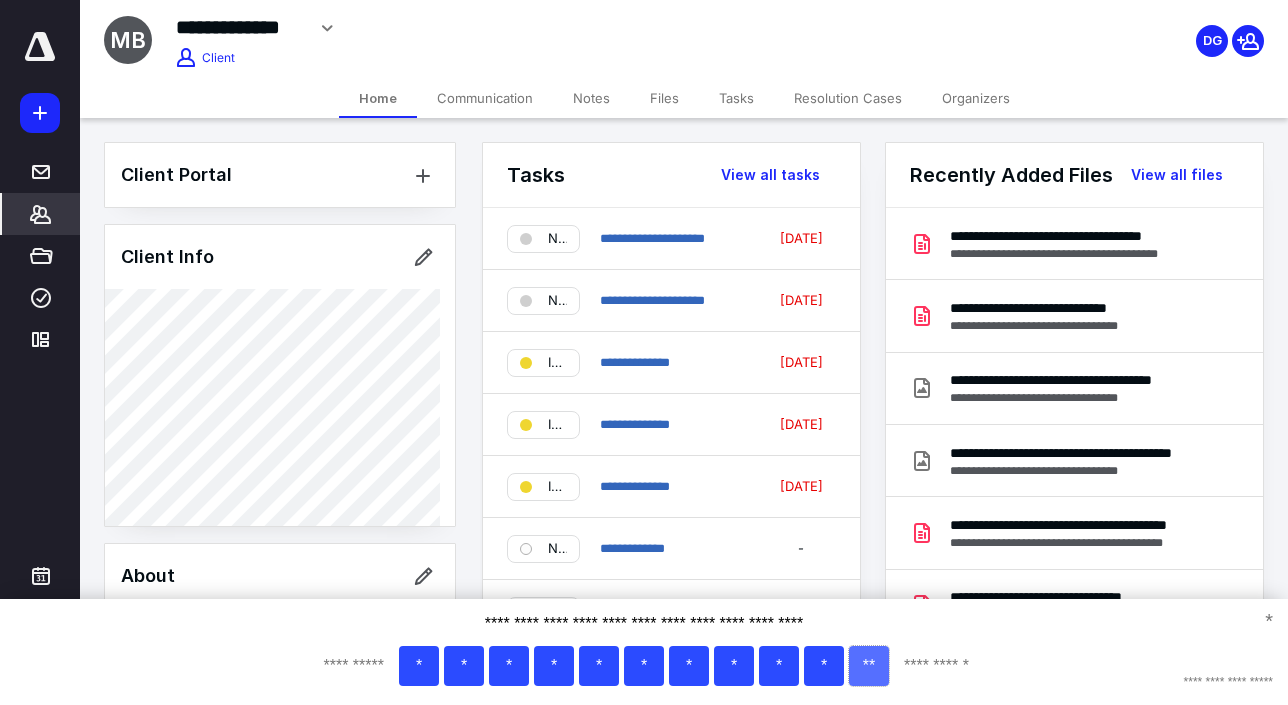 click on "**" at bounding box center (869, 666) 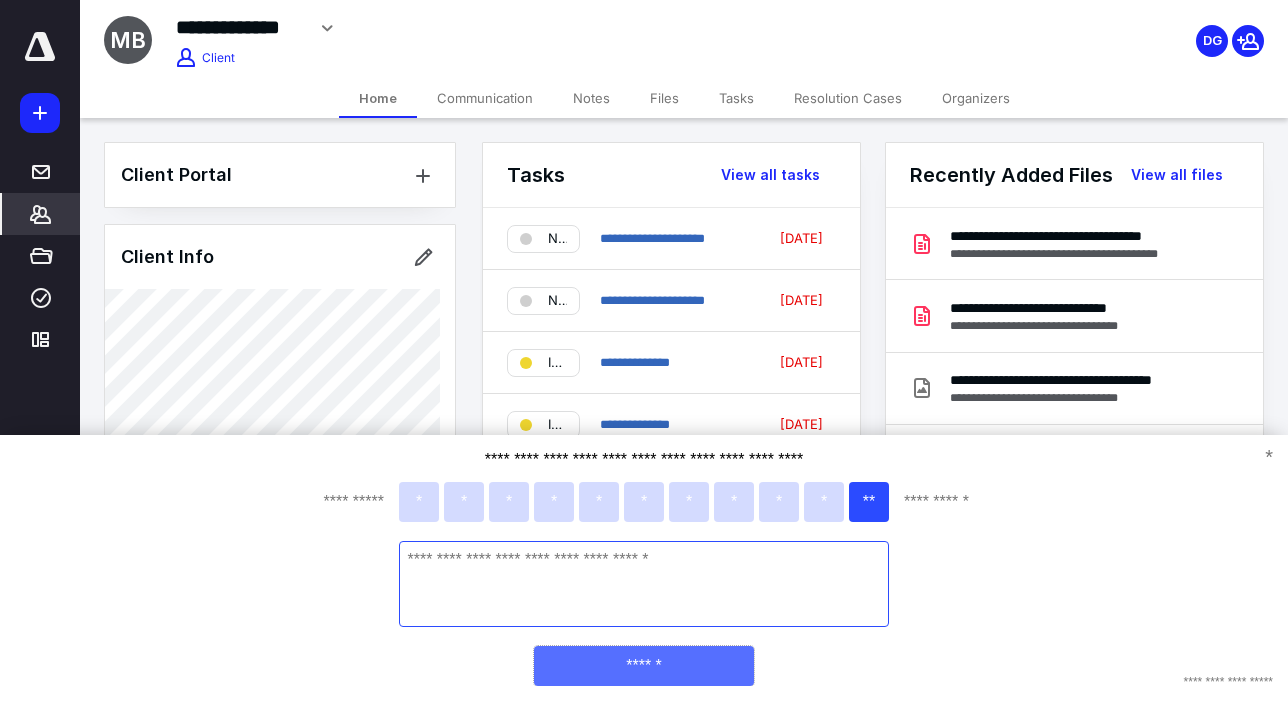 click on "******" at bounding box center [644, 666] 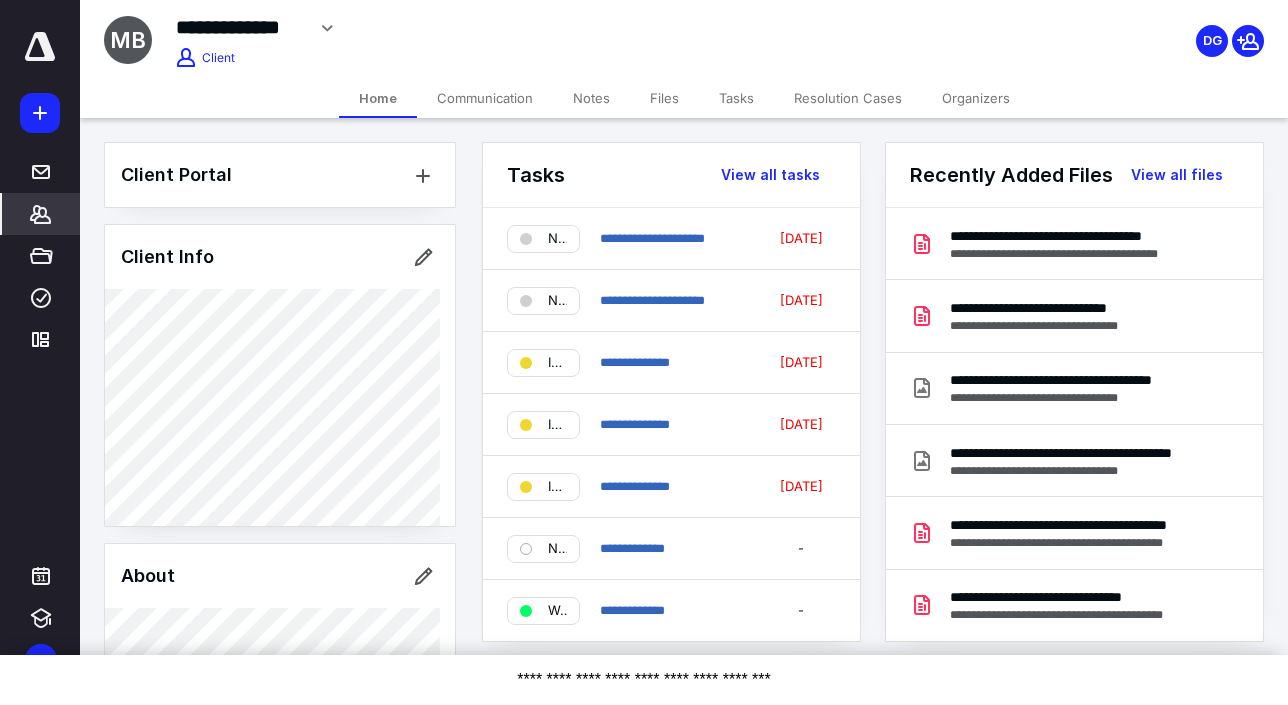 click on "Files" at bounding box center (664, 98) 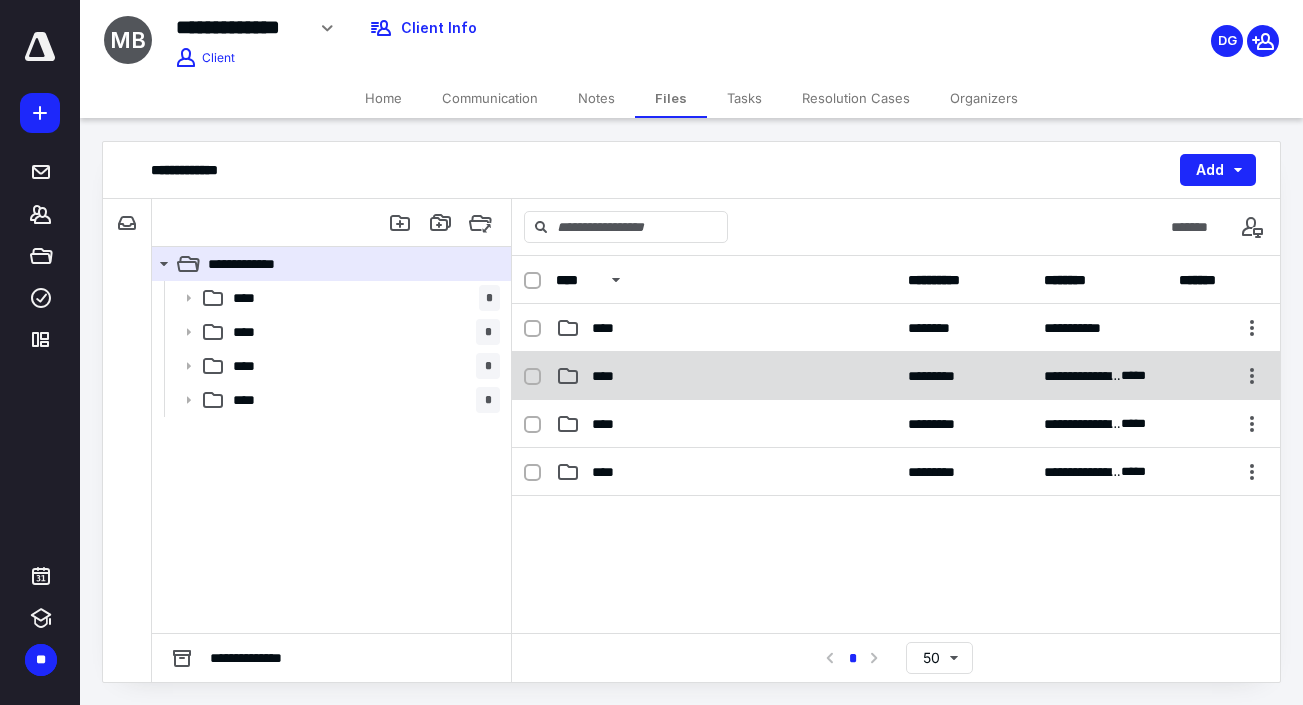 click on "****" at bounding box center [726, 376] 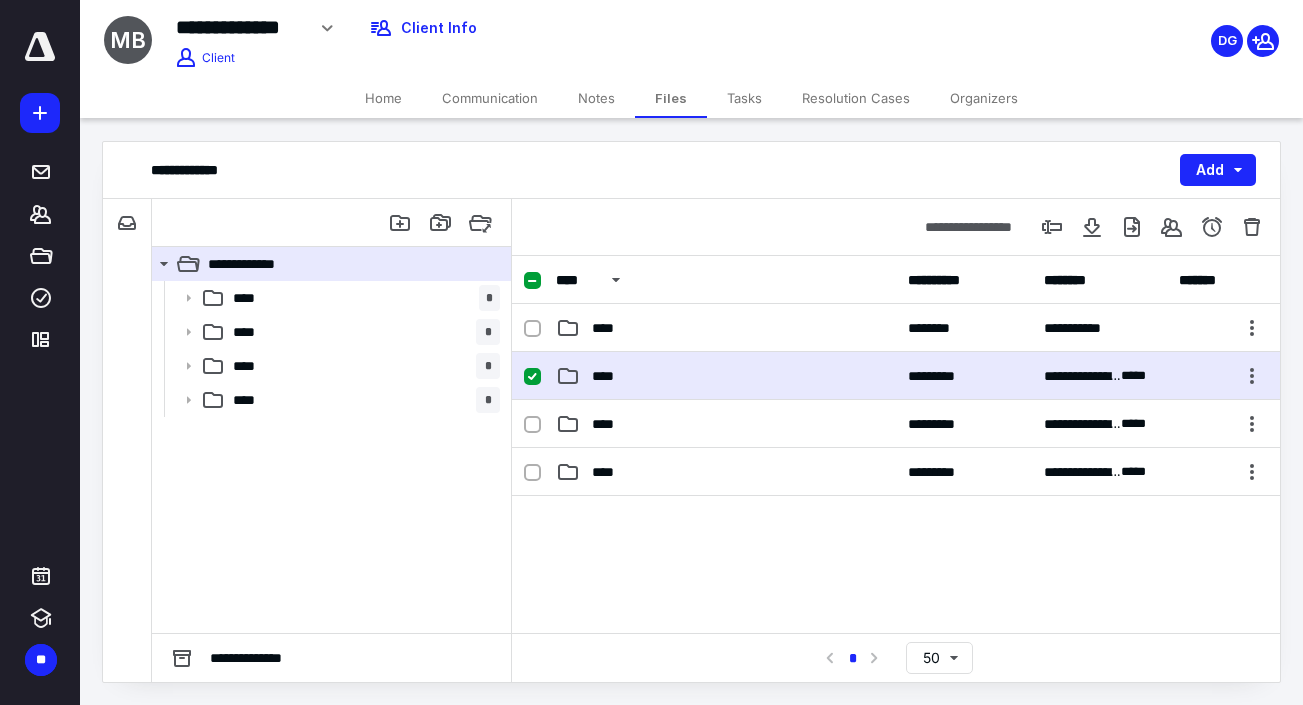 click on "****" at bounding box center (726, 376) 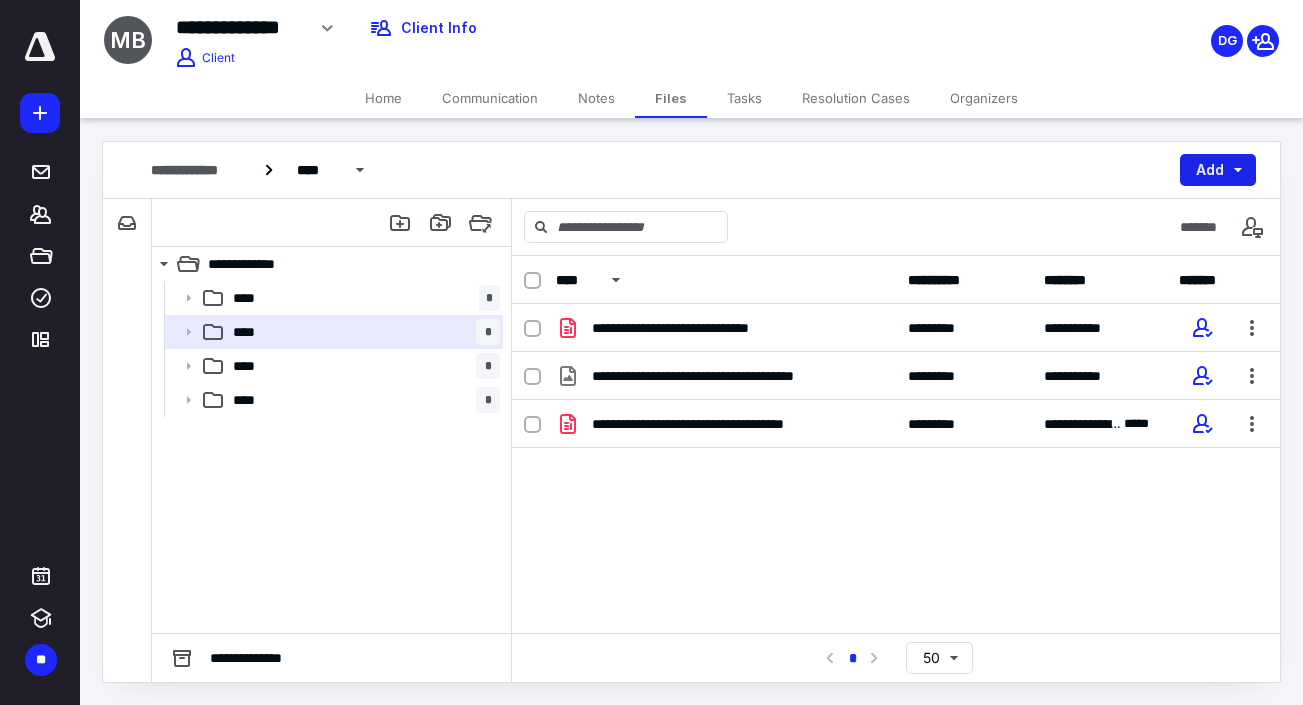 click on "Add" at bounding box center [1218, 170] 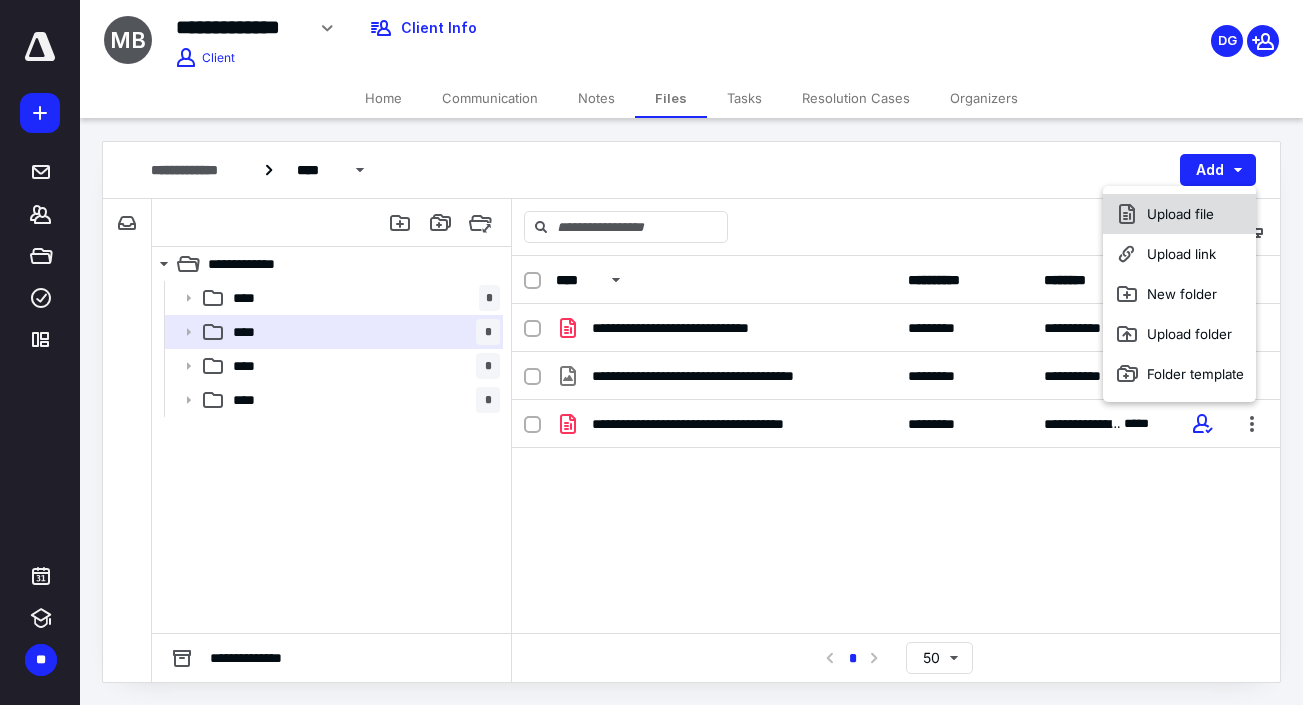 click on "Upload file" at bounding box center [1179, 214] 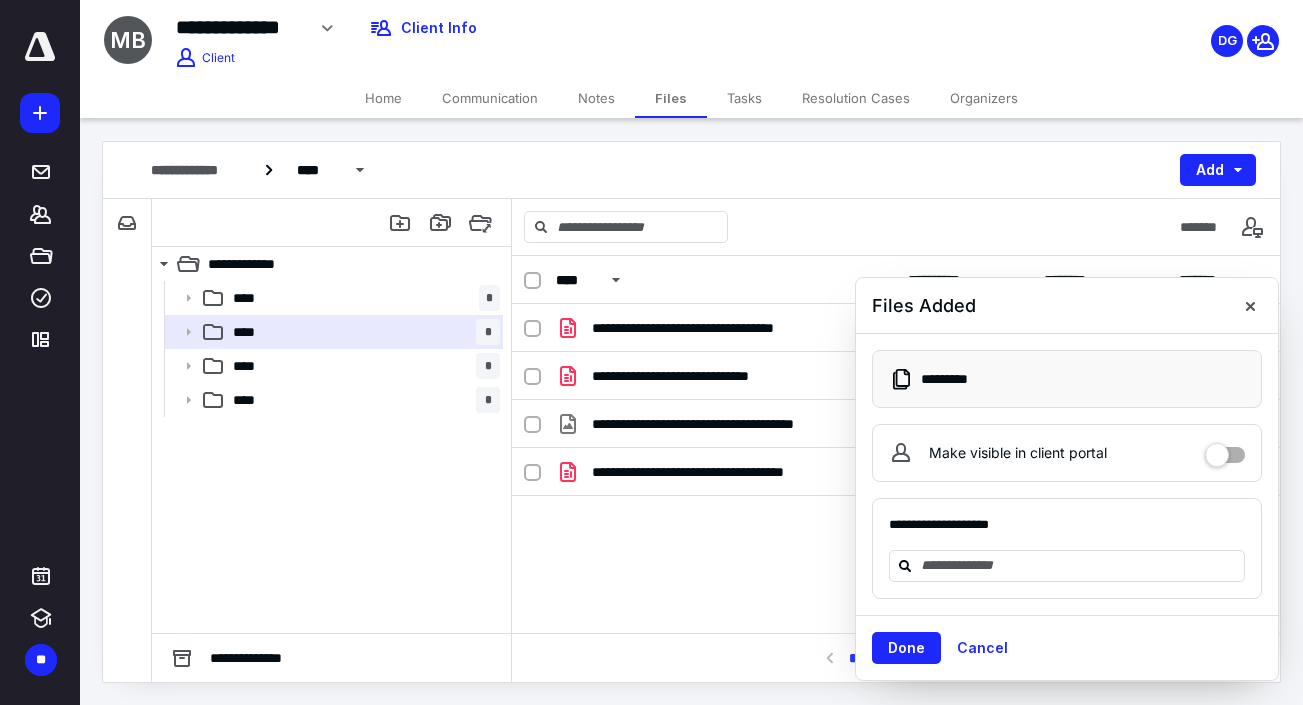 click on "Make visible in client portal" at bounding box center [1225, 450] 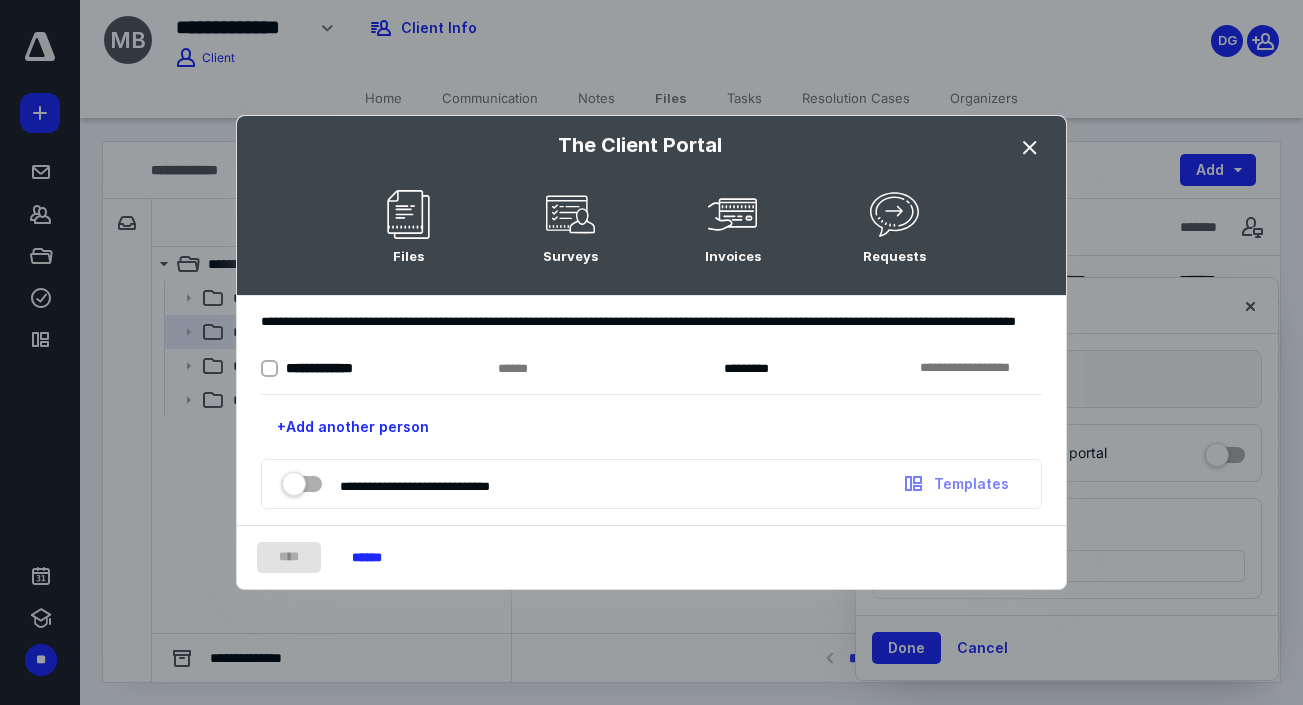 click at bounding box center (1030, 148) 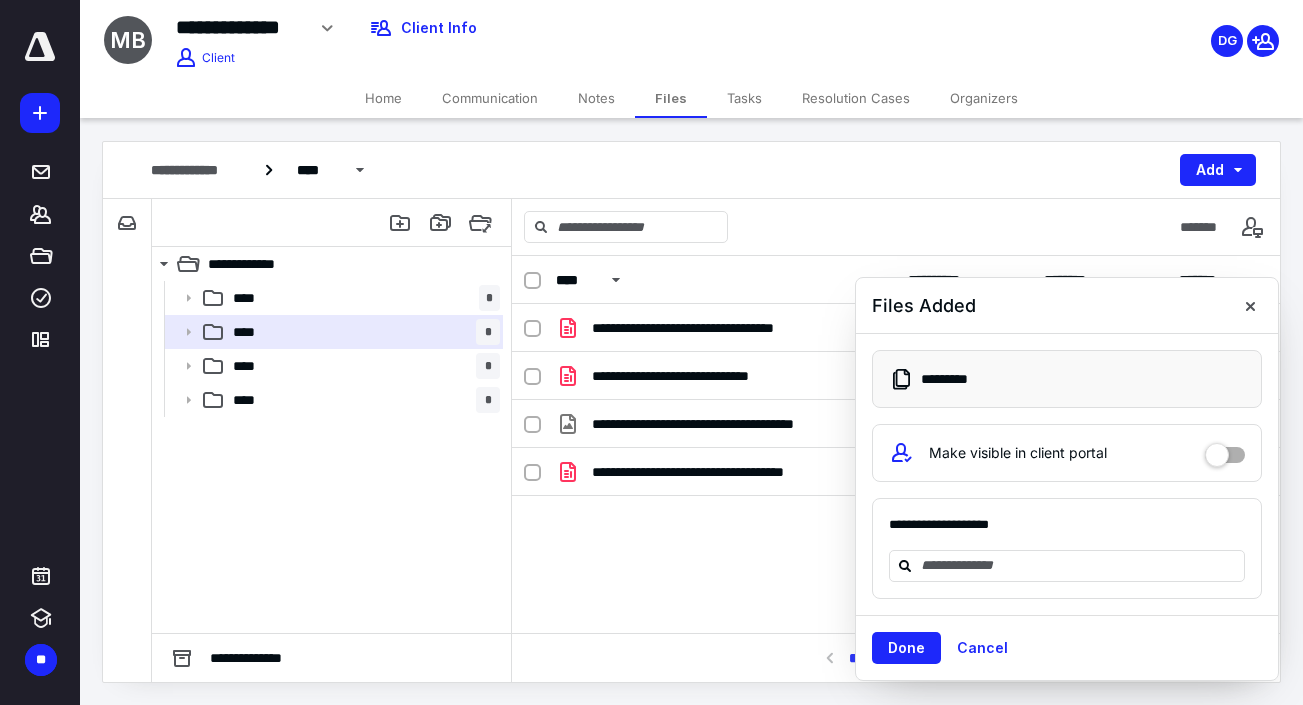 click on "Make visible in client portal" at bounding box center (1225, 450) 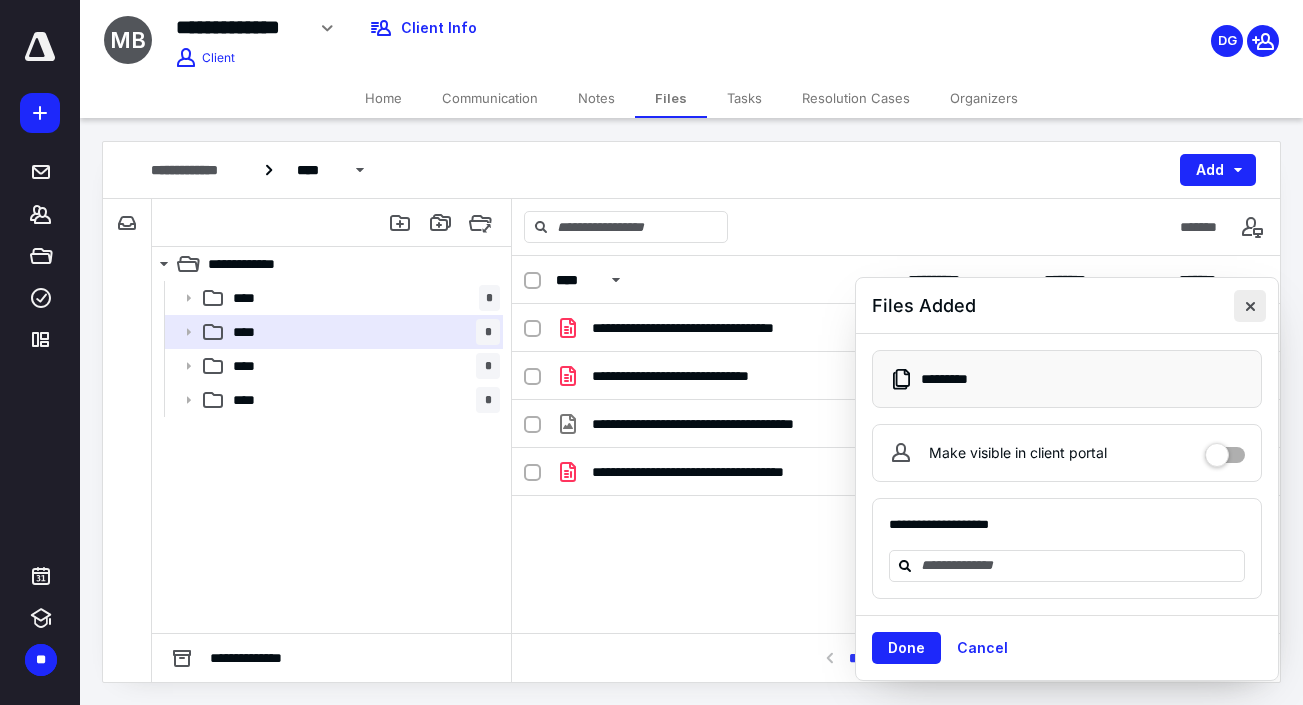 click at bounding box center [1250, 306] 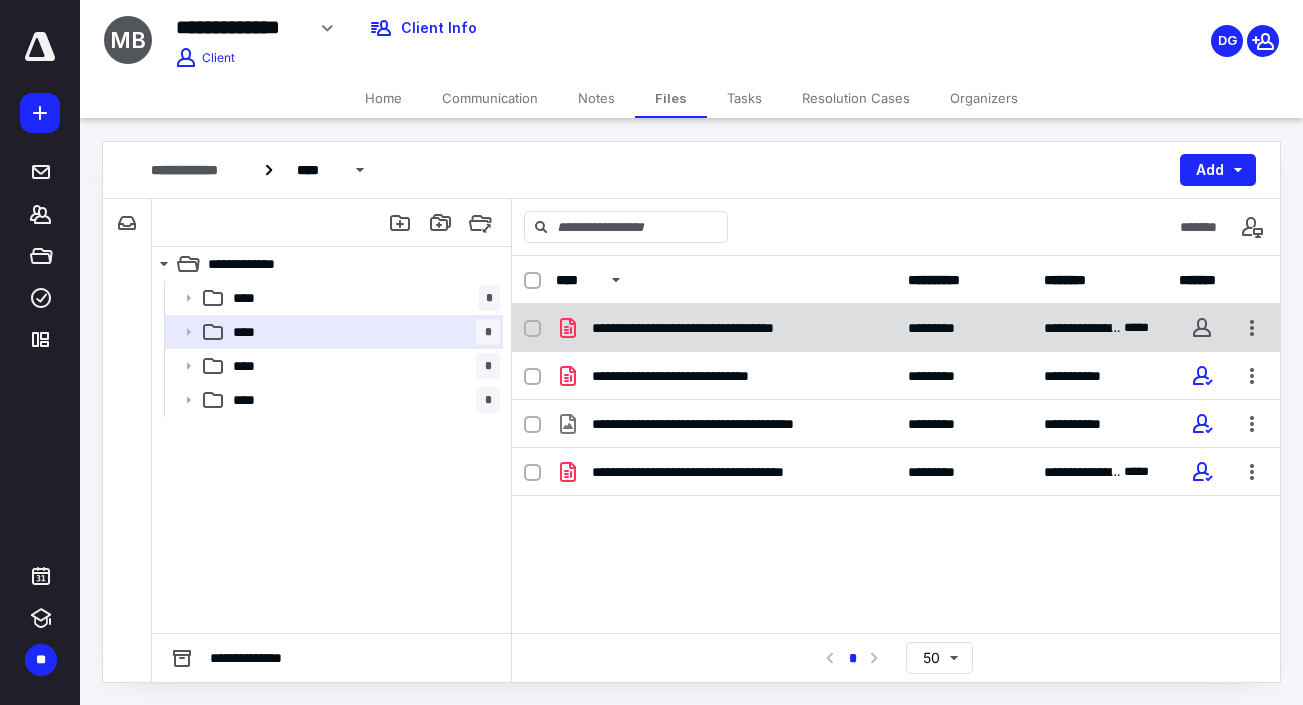 click on "**********" at bounding box center (721, 328) 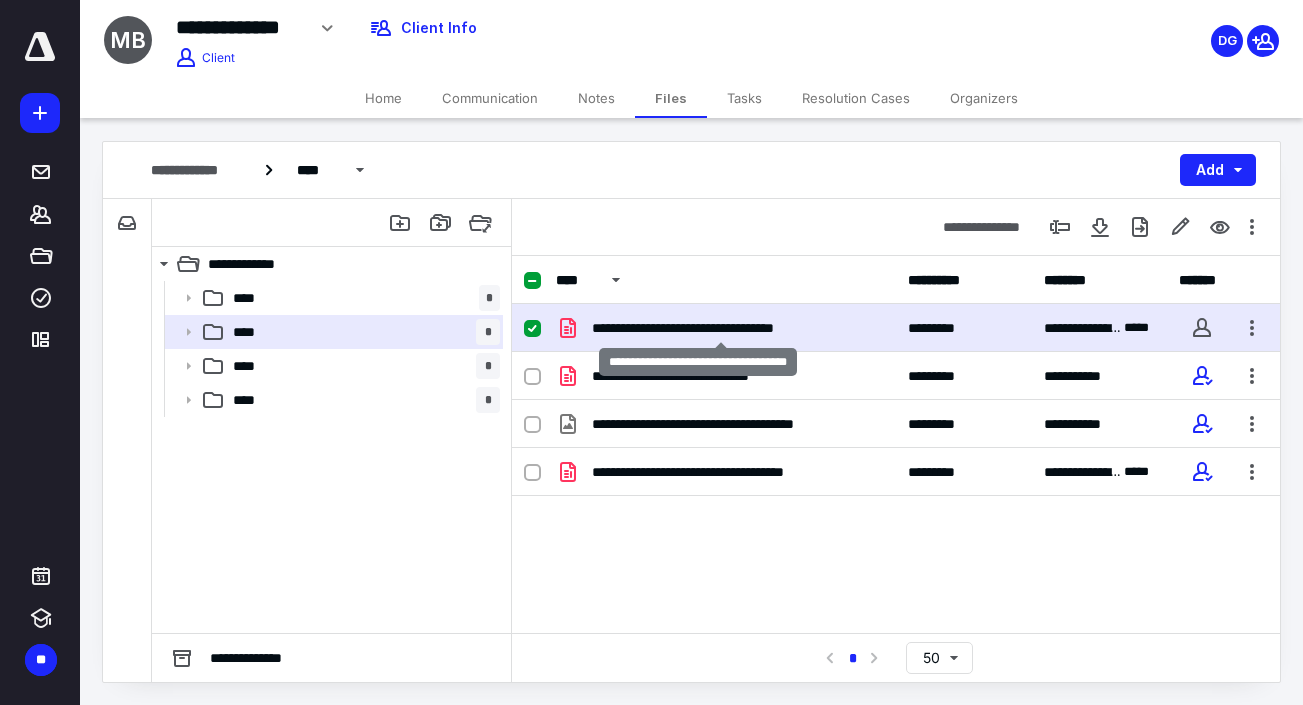 click on "**********" at bounding box center (721, 328) 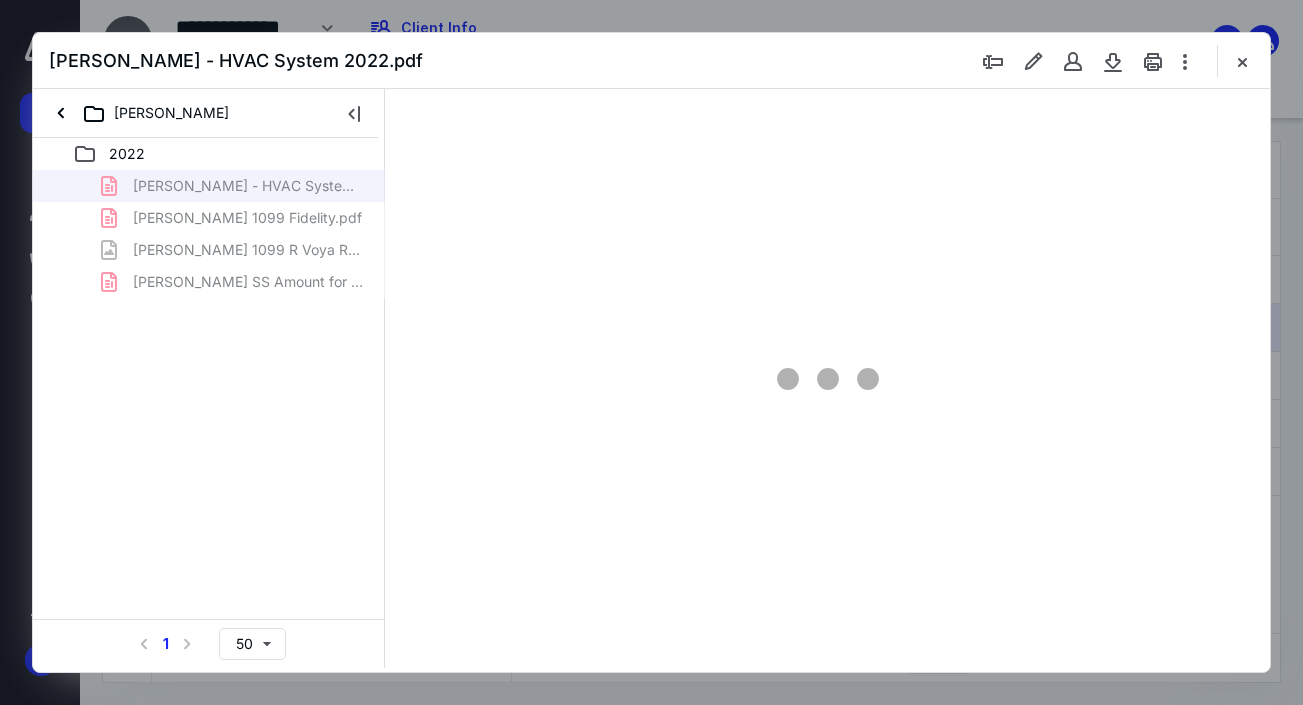 scroll, scrollTop: 0, scrollLeft: 0, axis: both 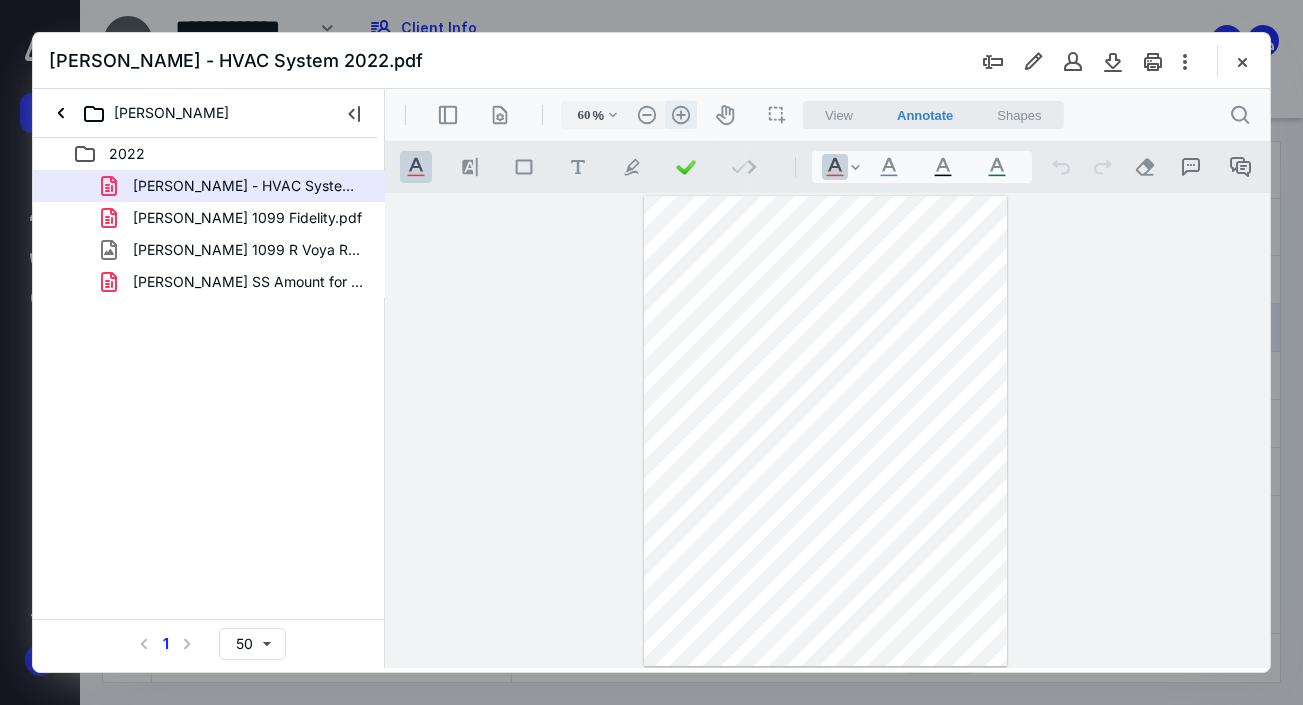 click on ".cls-1{fill:#abb0c4;} icon - header - zoom - in - line" at bounding box center (681, 115) 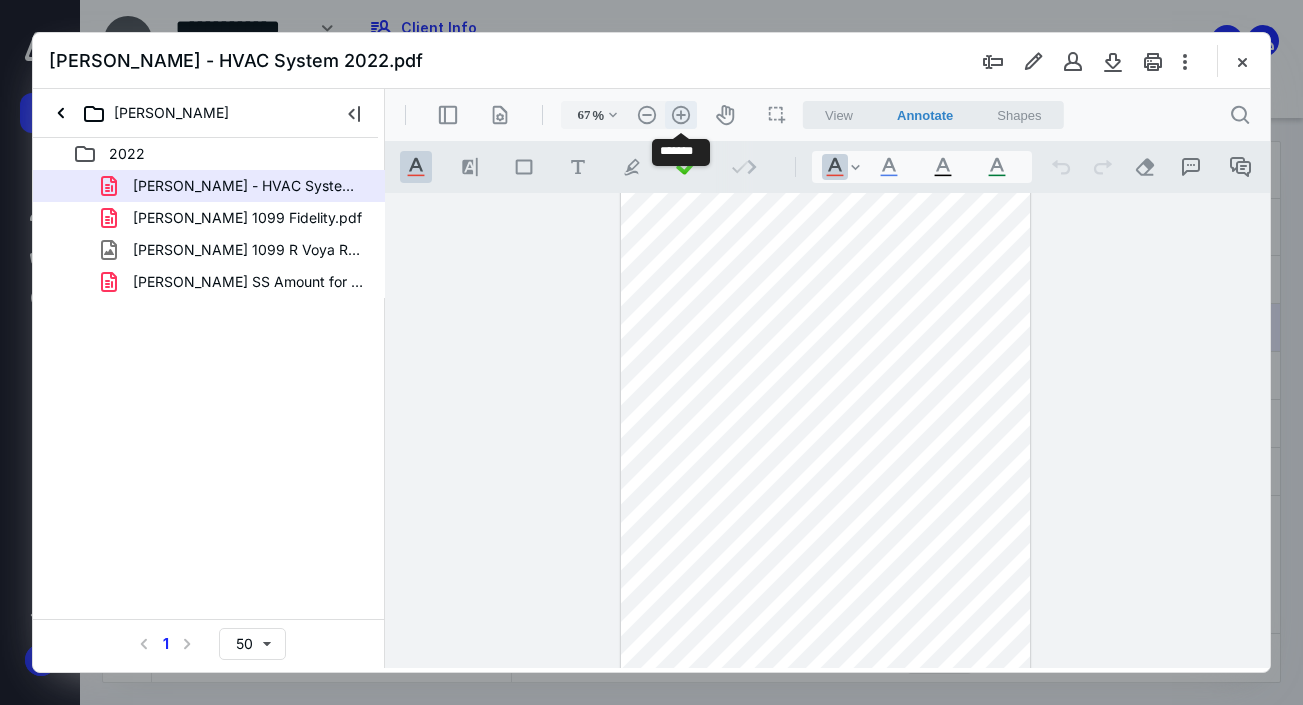 click on ".cls-1{fill:#abb0c4;} icon - header - zoom - in - line" at bounding box center [681, 115] 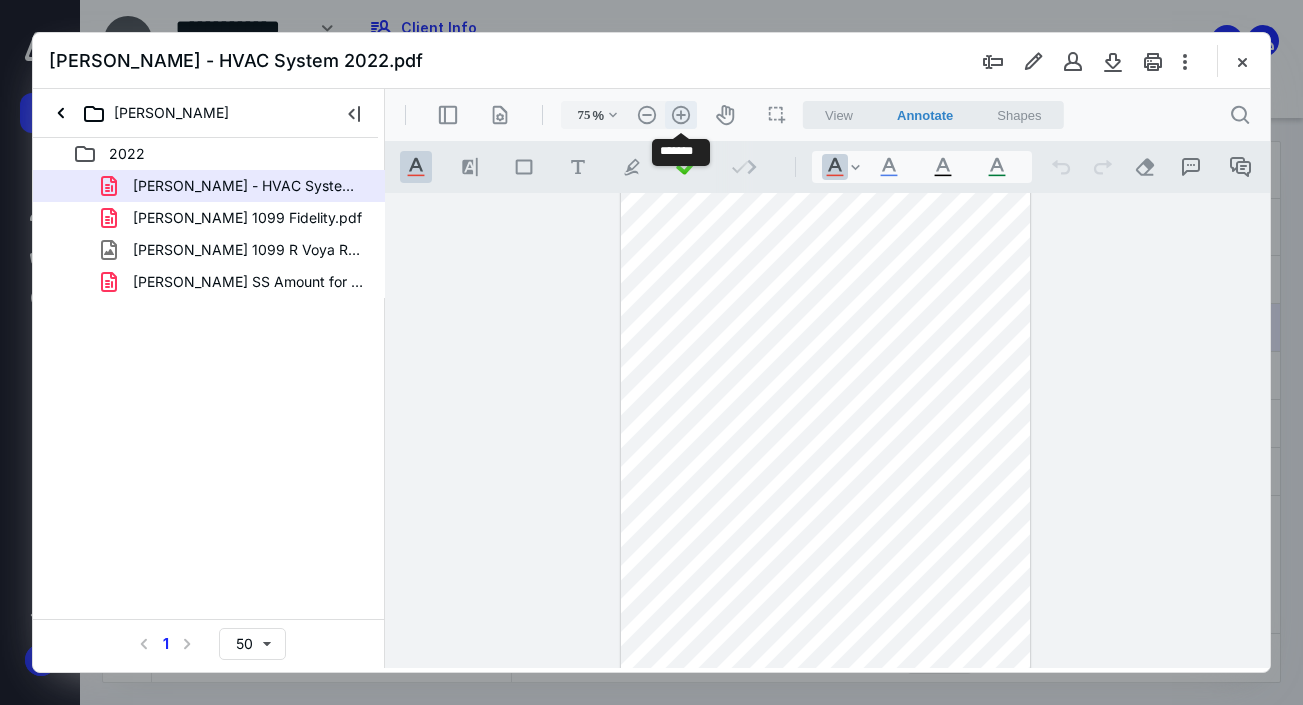 click on ".cls-1{fill:#abb0c4;} icon - header - zoom - in - line" at bounding box center [681, 115] 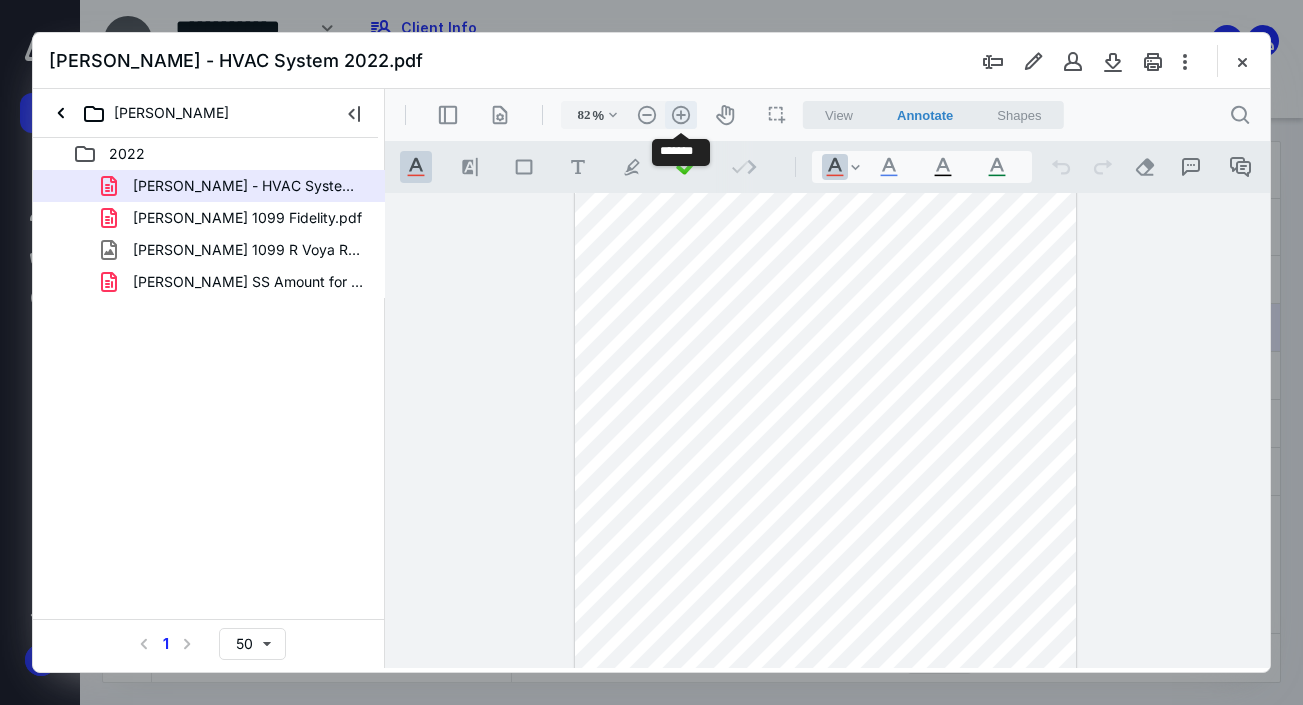 click on ".cls-1{fill:#abb0c4;} icon - header - zoom - in - line" at bounding box center (681, 115) 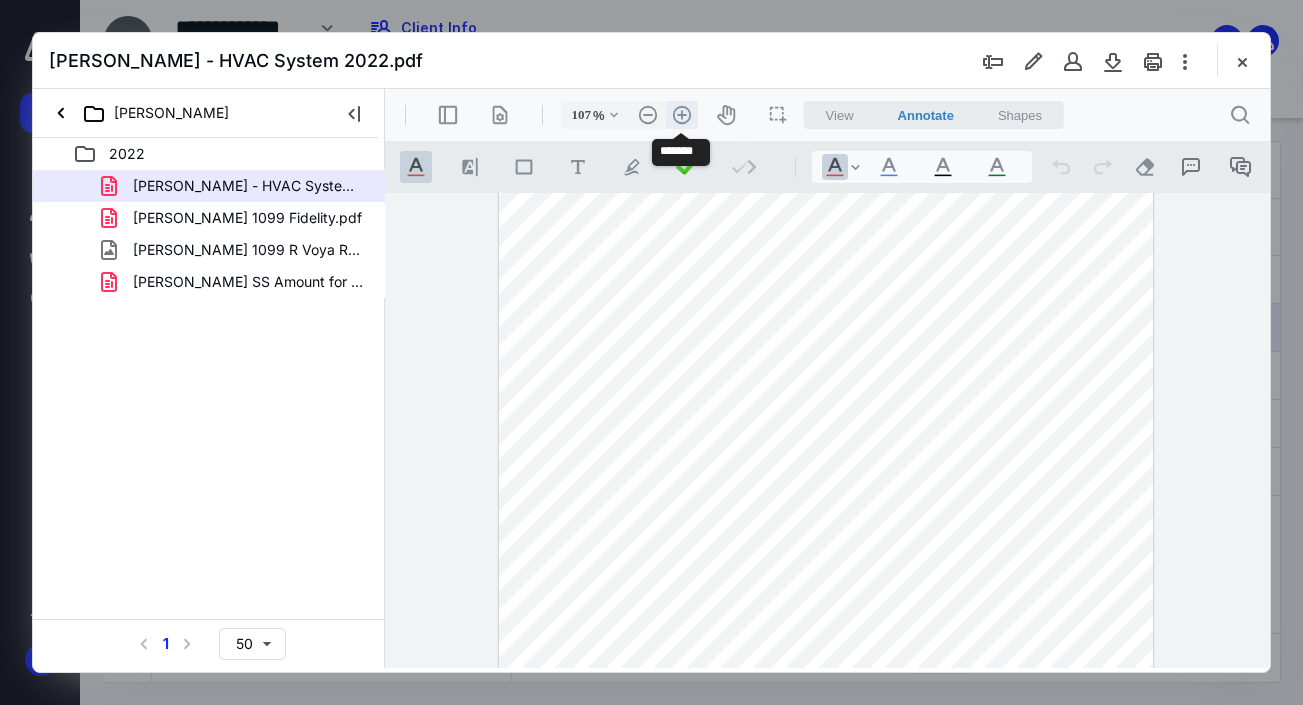 scroll, scrollTop: 145, scrollLeft: 0, axis: vertical 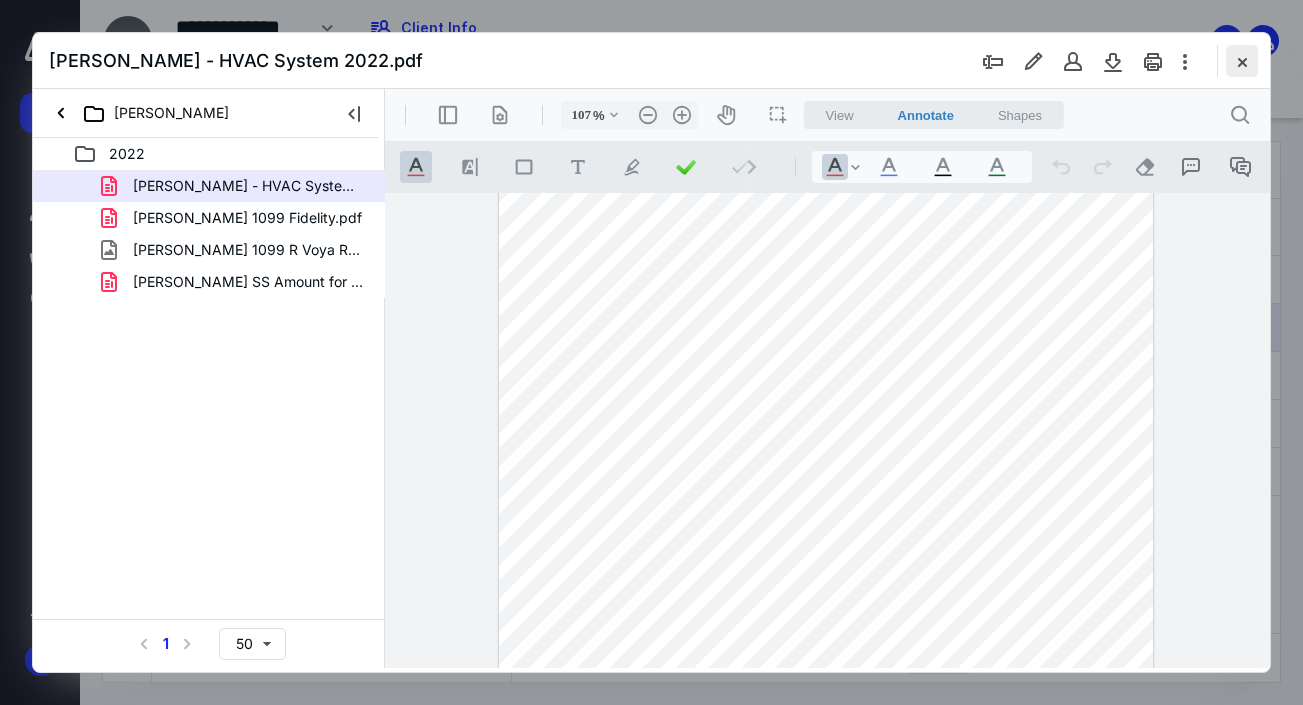 click at bounding box center (1242, 61) 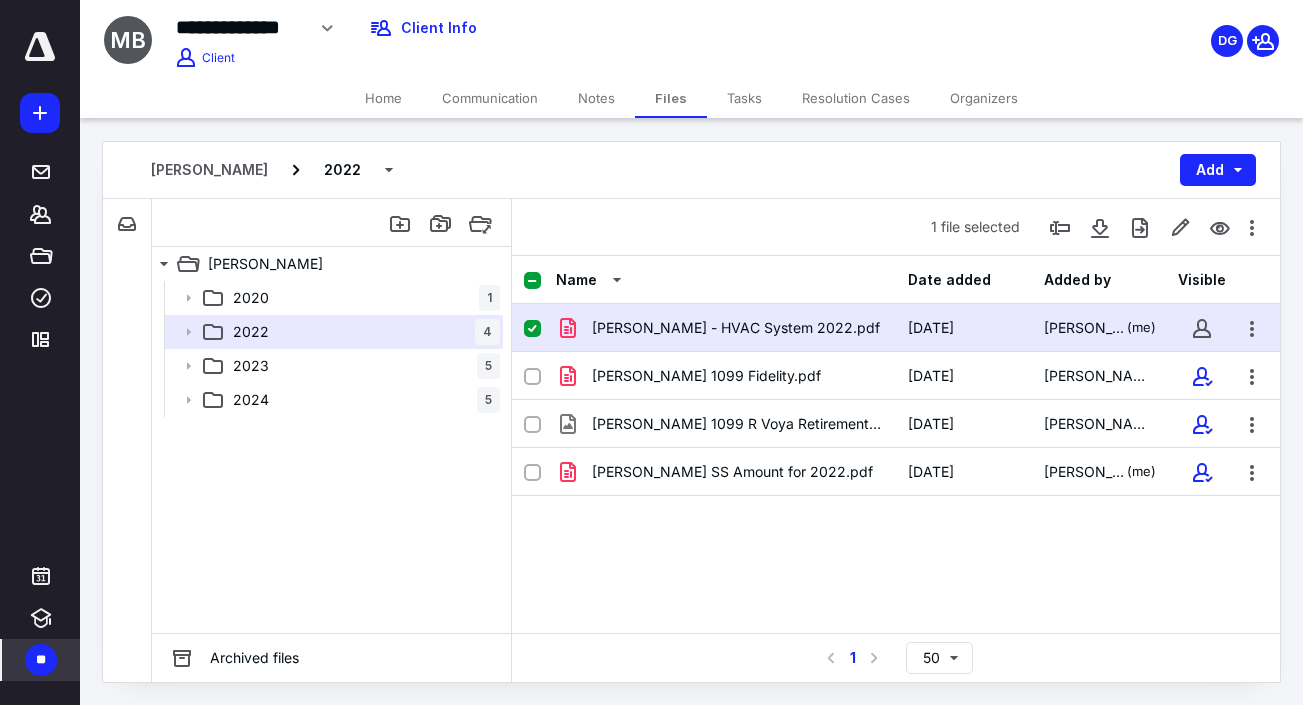 click on "**" at bounding box center (41, 660) 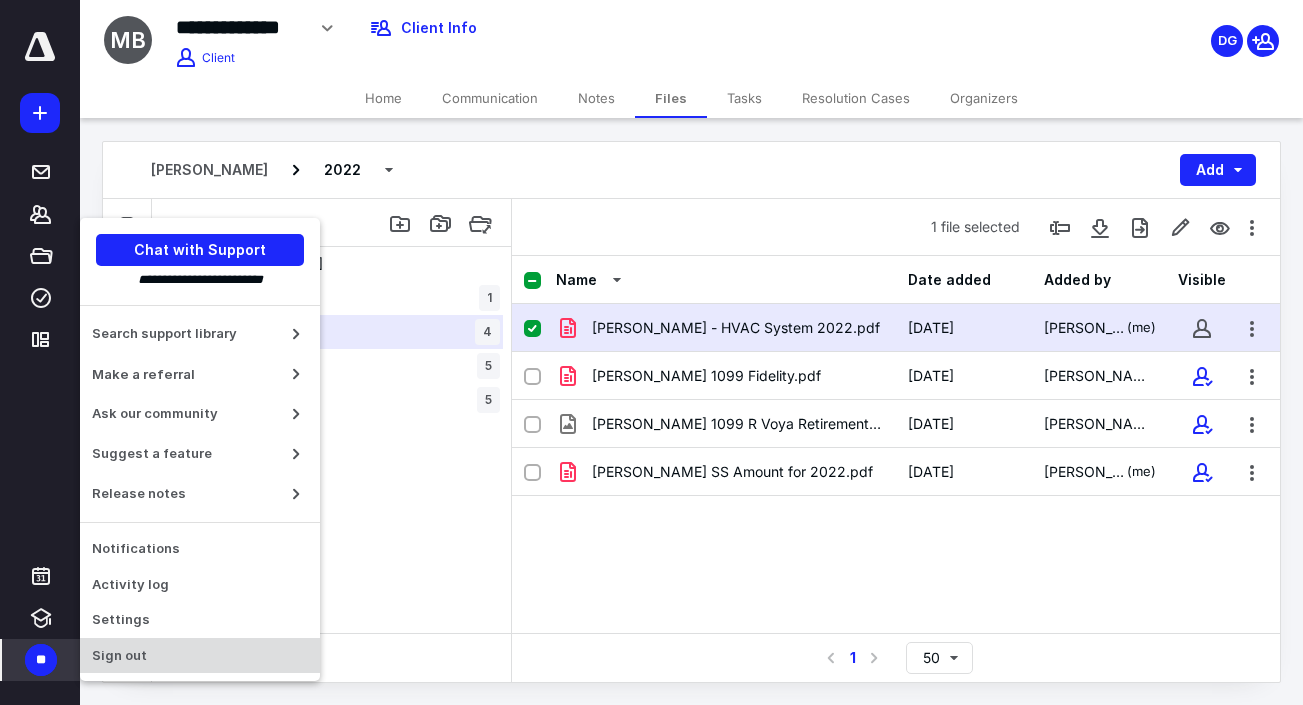 click on "Sign out" at bounding box center [200, 656] 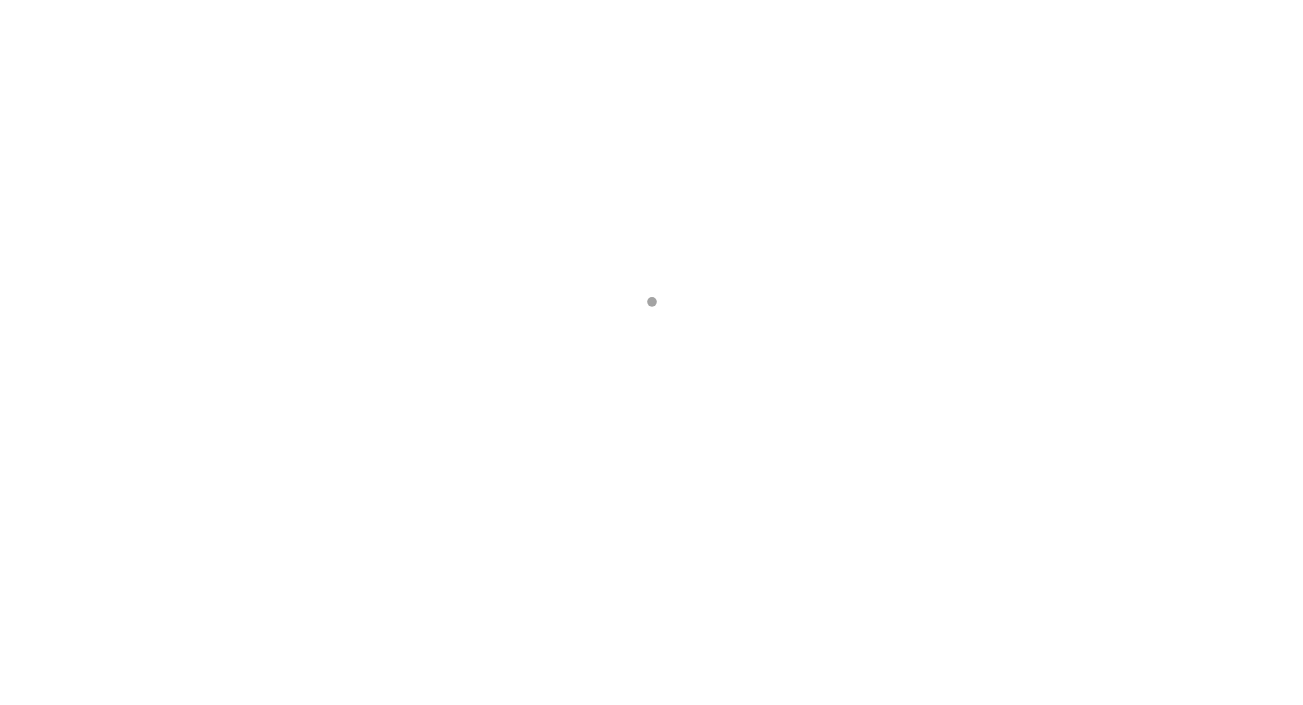 scroll, scrollTop: 0, scrollLeft: 0, axis: both 